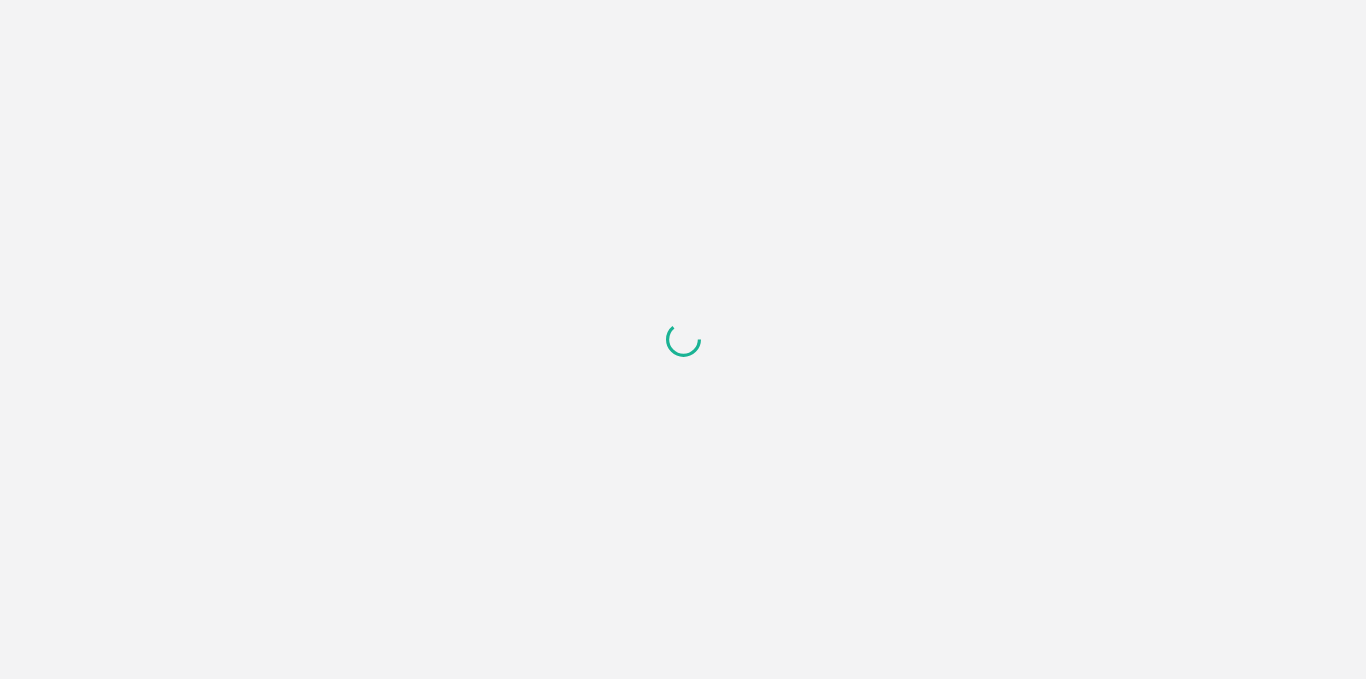 scroll, scrollTop: 0, scrollLeft: 0, axis: both 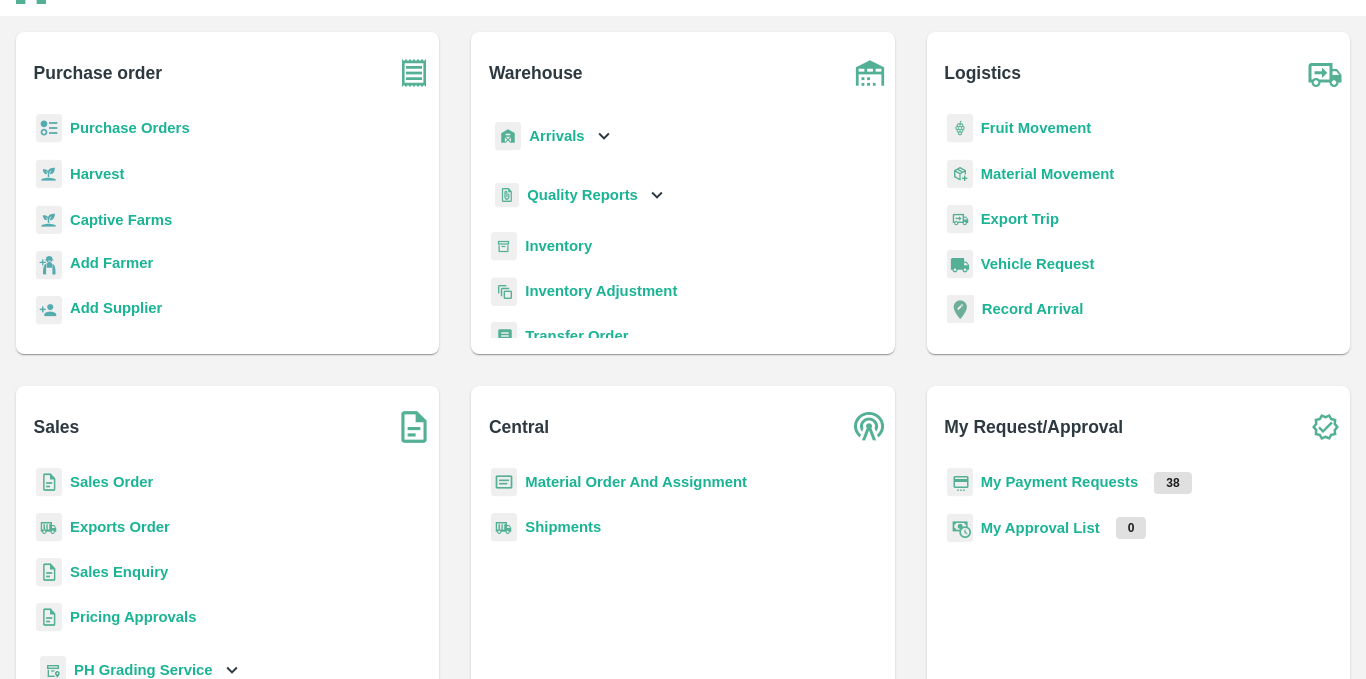 click on "My Payment Requests 38" at bounding box center (1138, 490) 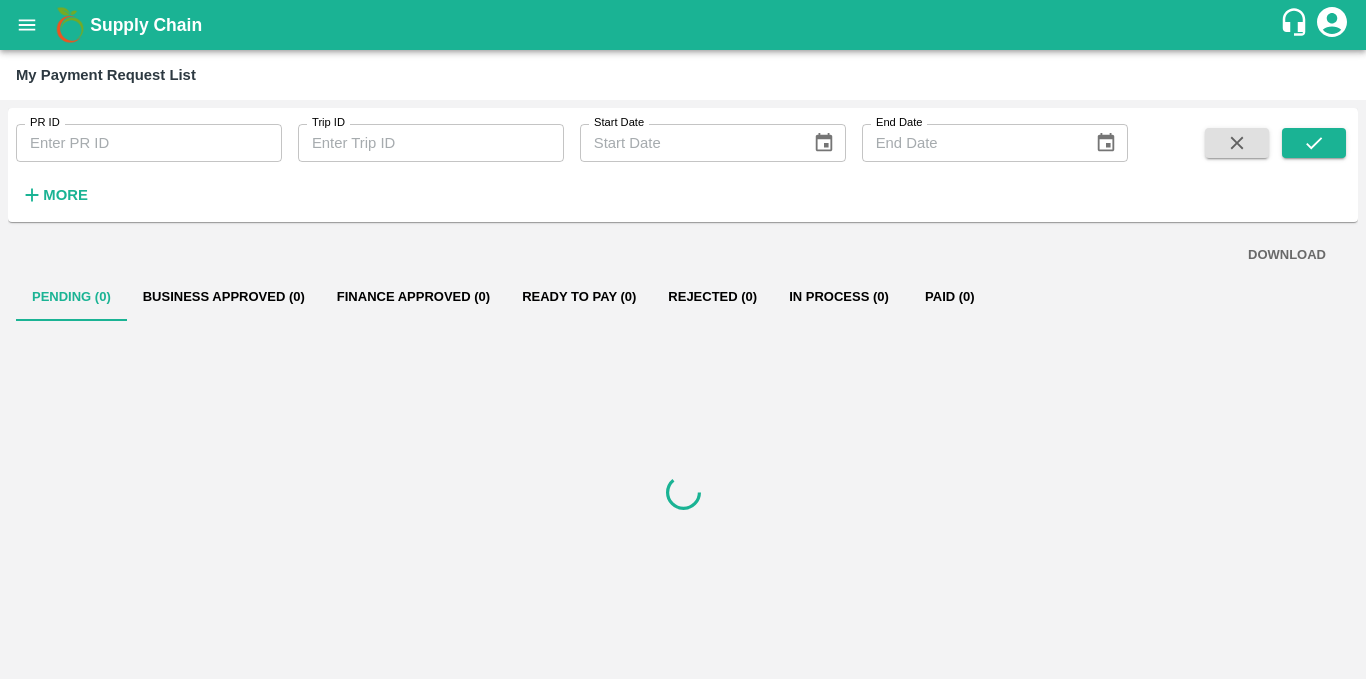 scroll, scrollTop: 0, scrollLeft: 0, axis: both 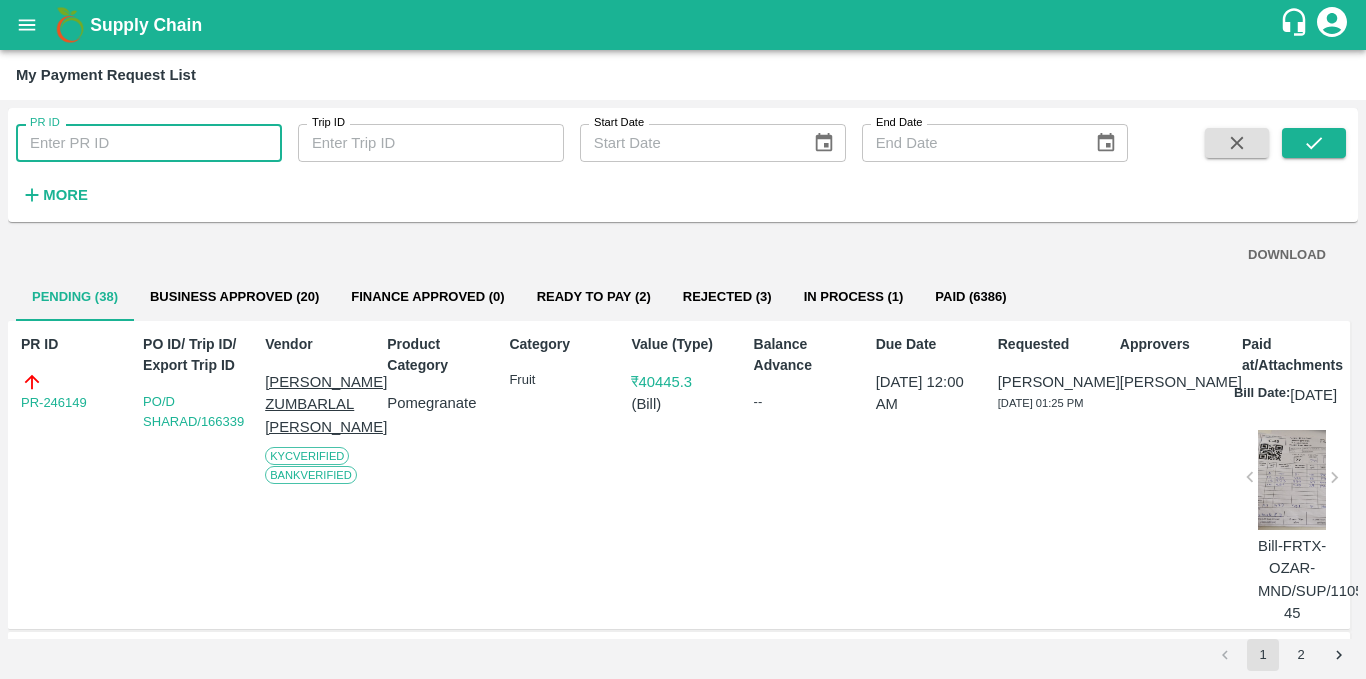 click on "PR ID" at bounding box center (149, 143) 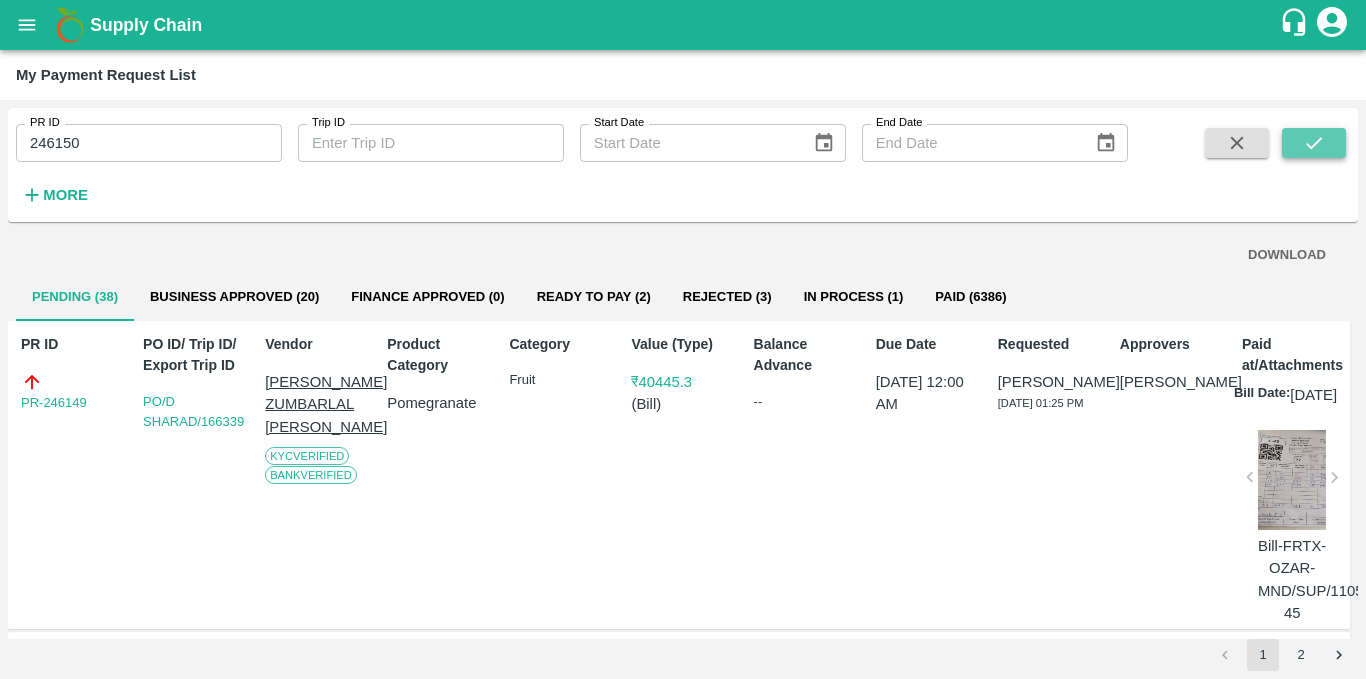 click at bounding box center [1314, 143] 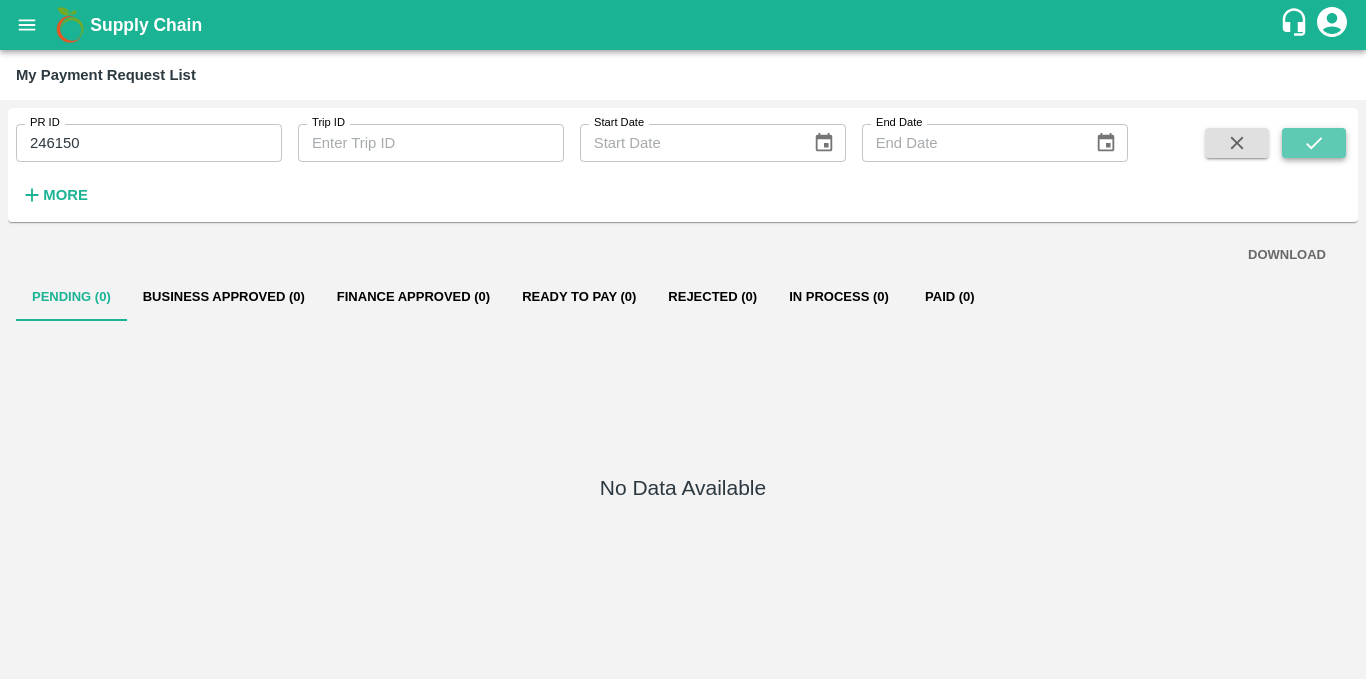click at bounding box center (1314, 143) 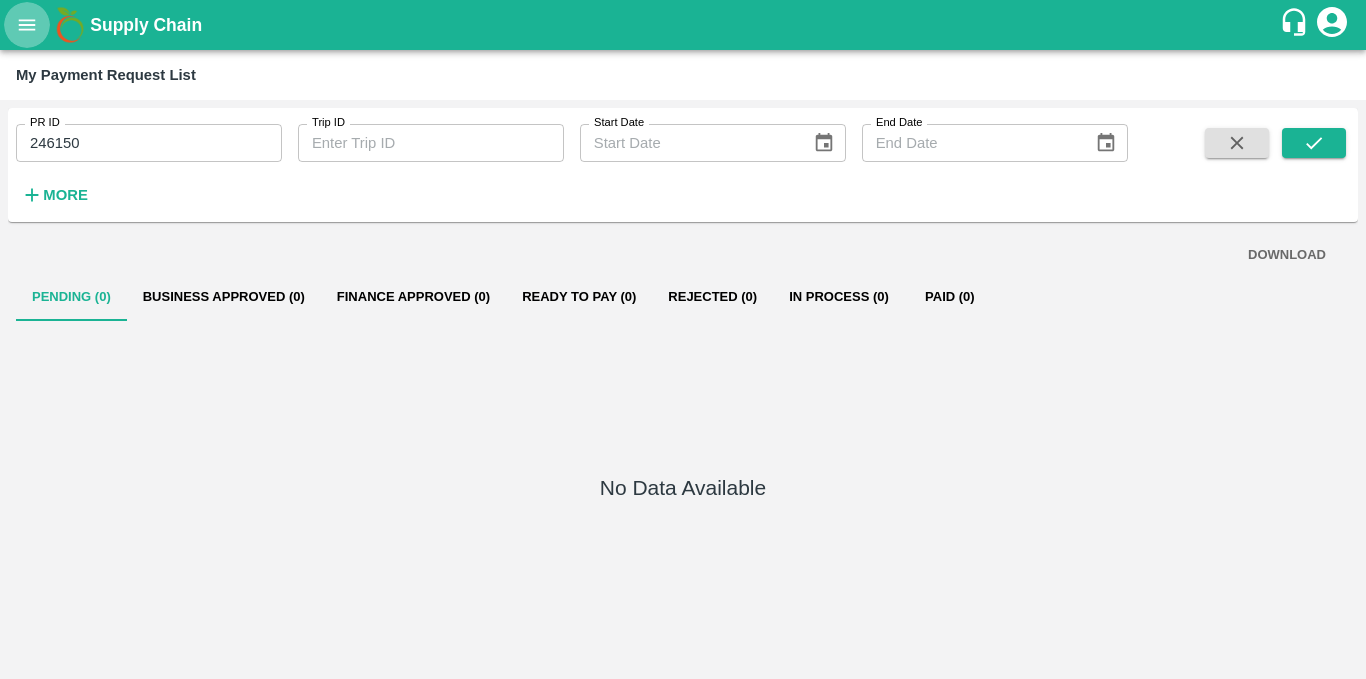 click 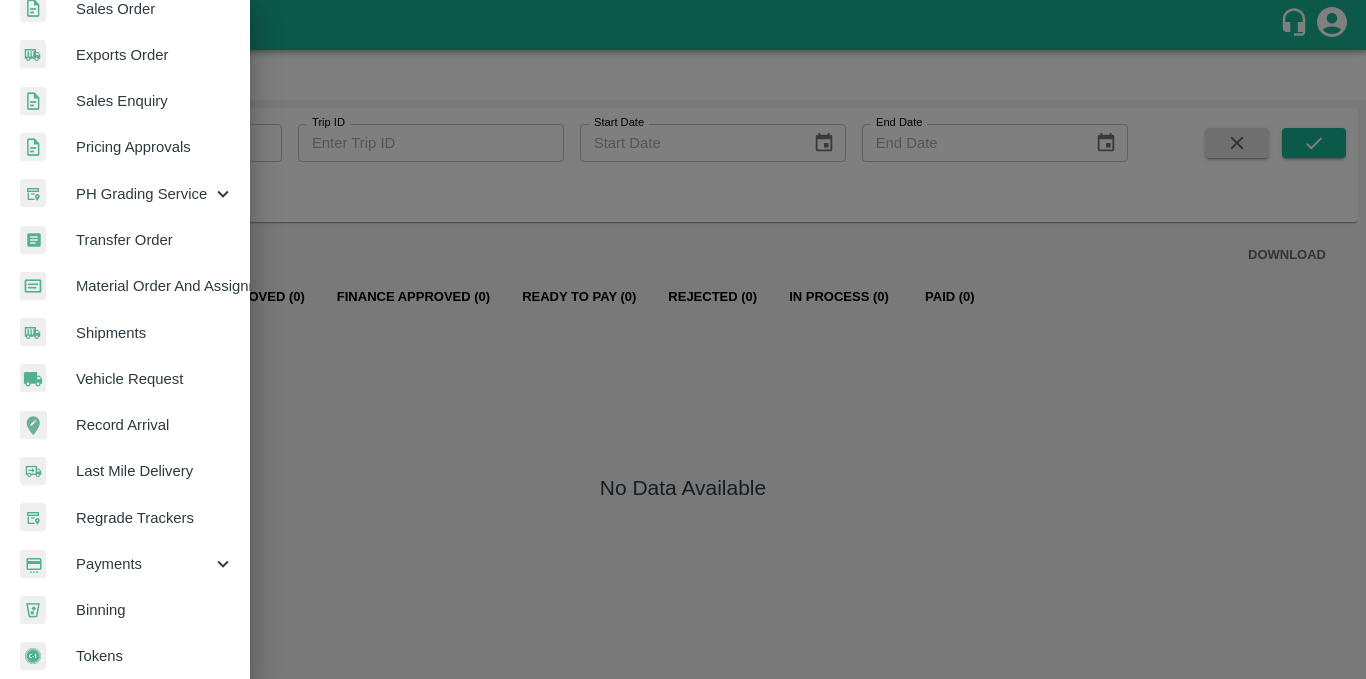 scroll, scrollTop: 507, scrollLeft: 0, axis: vertical 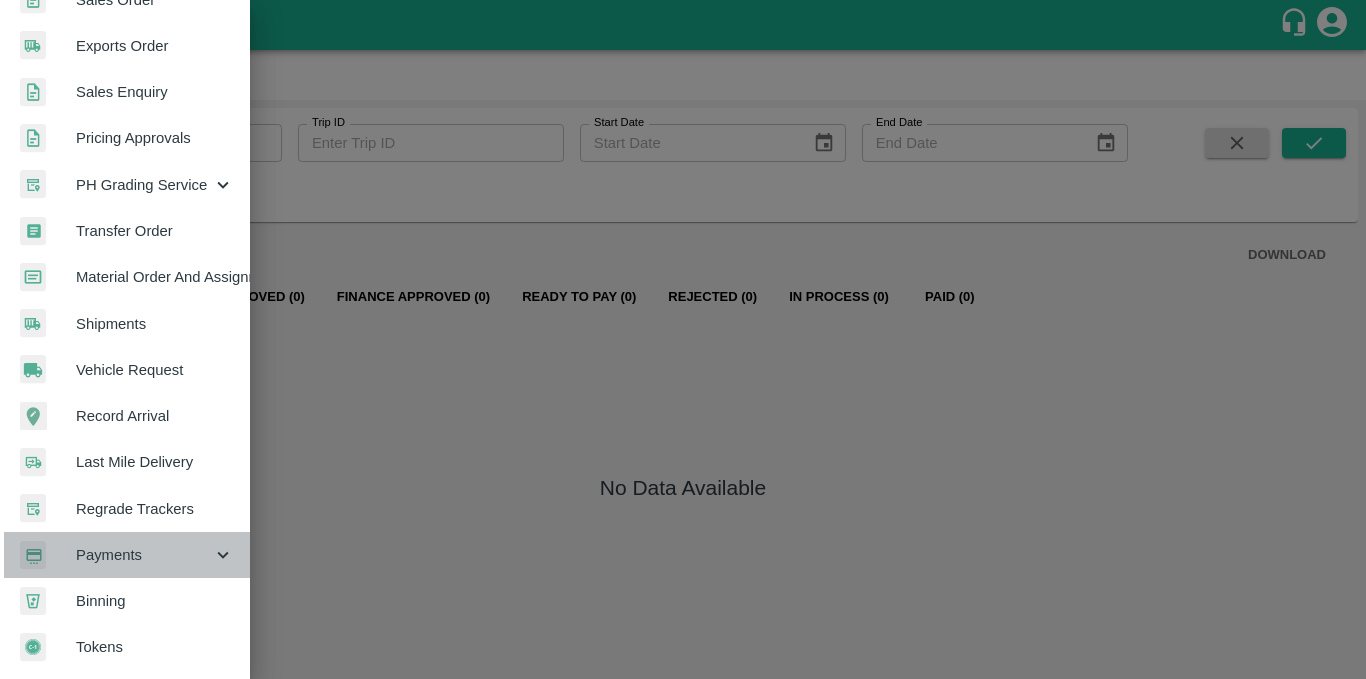 click on "Payments" at bounding box center [144, 555] 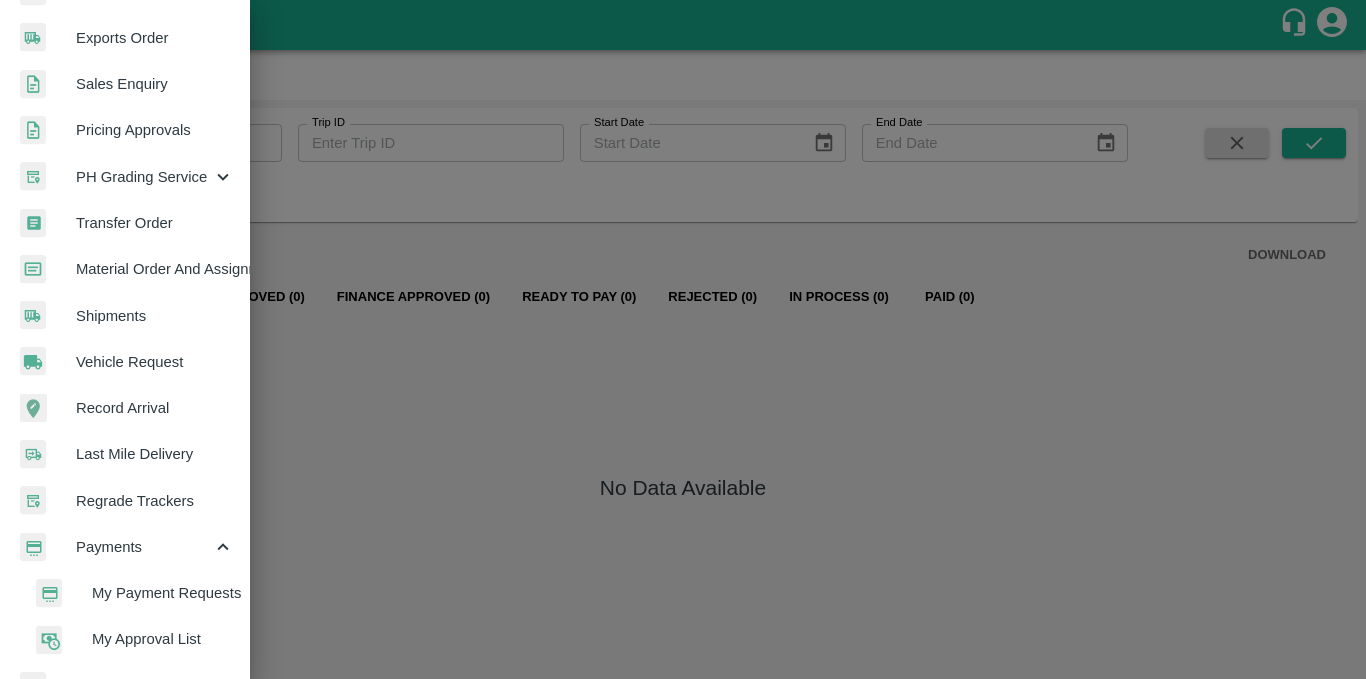 scroll, scrollTop: 599, scrollLeft: 0, axis: vertical 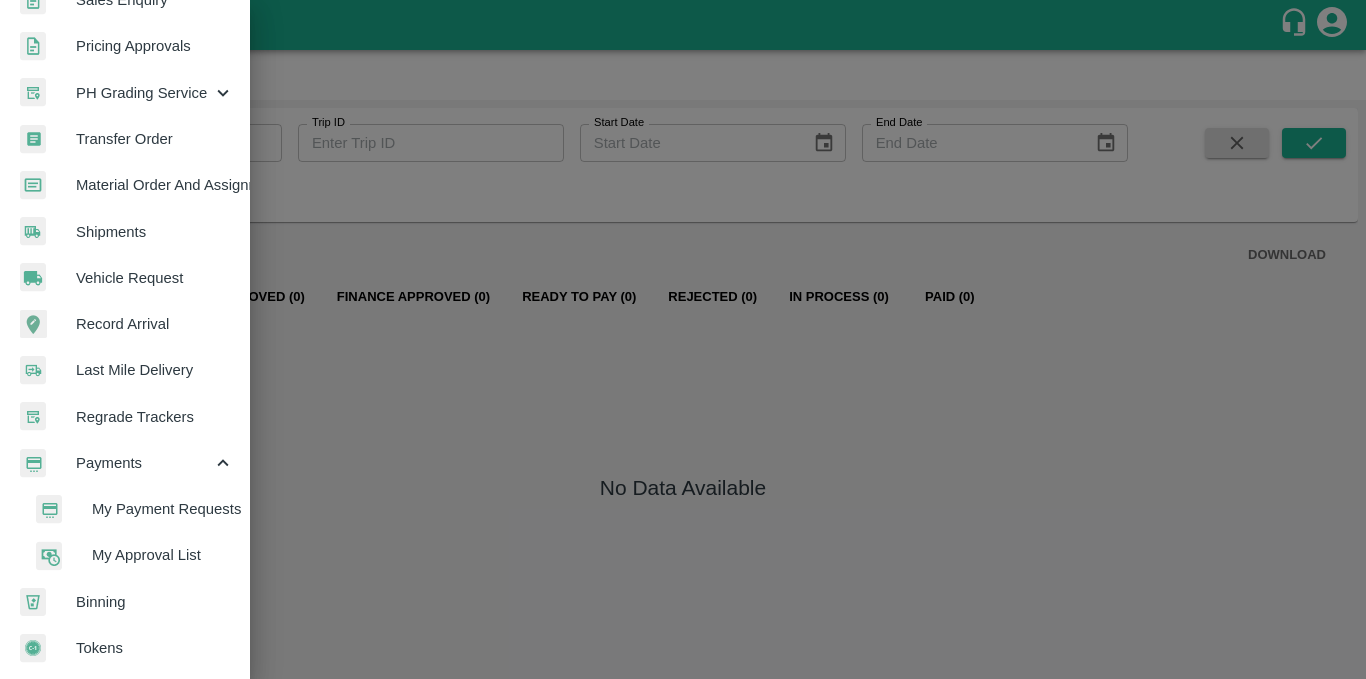 click at bounding box center (683, 339) 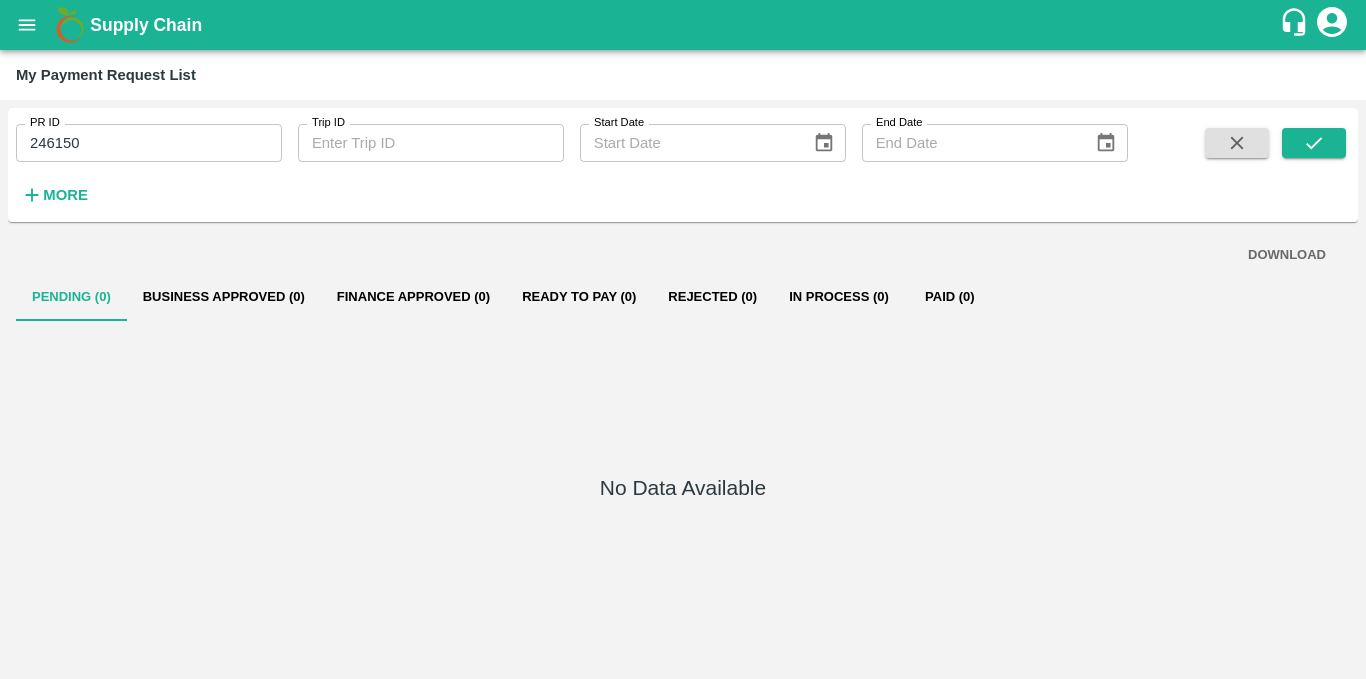 click on "246150" at bounding box center [149, 143] 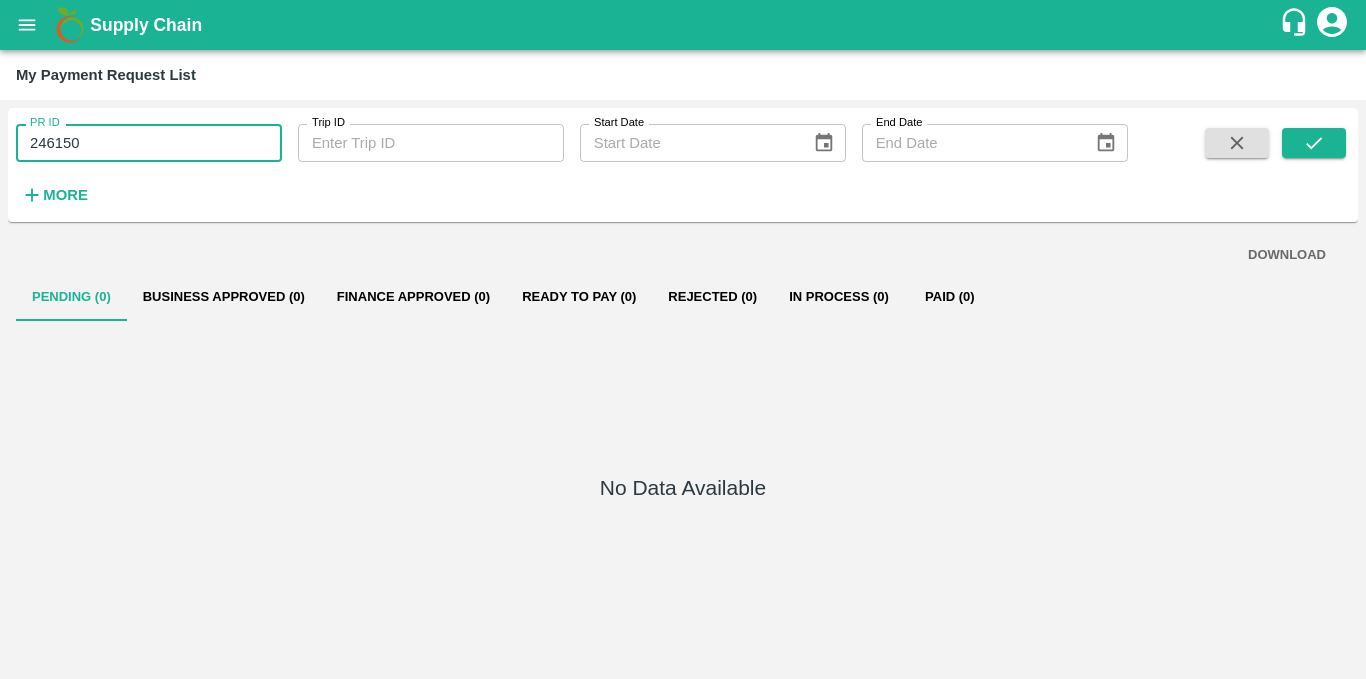 click on "246150" at bounding box center [149, 143] 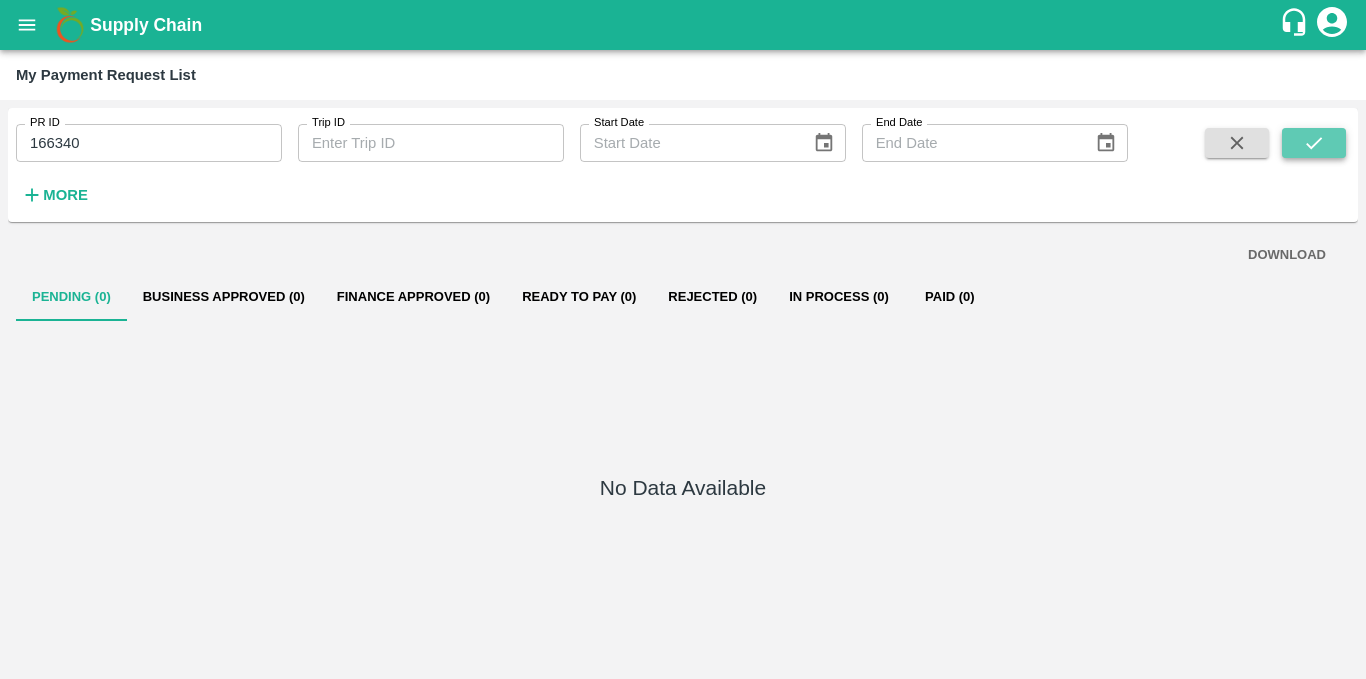 click 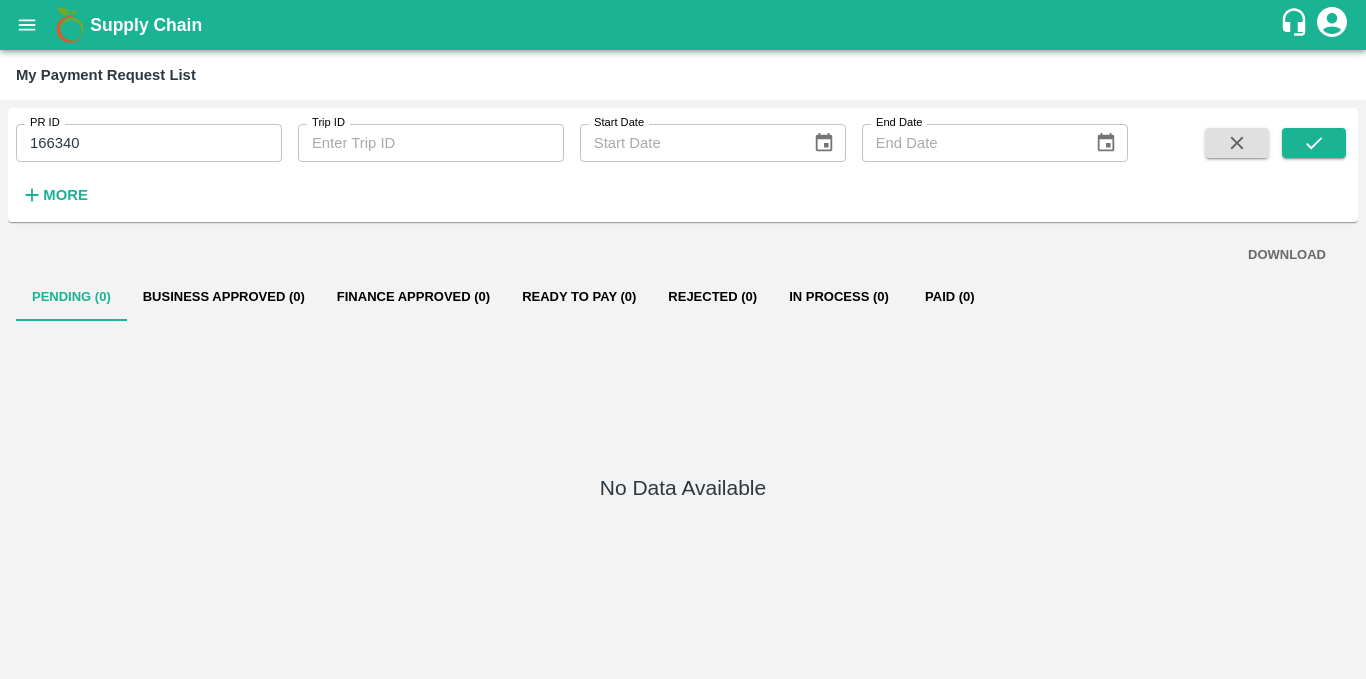 click on "166340" at bounding box center (149, 143) 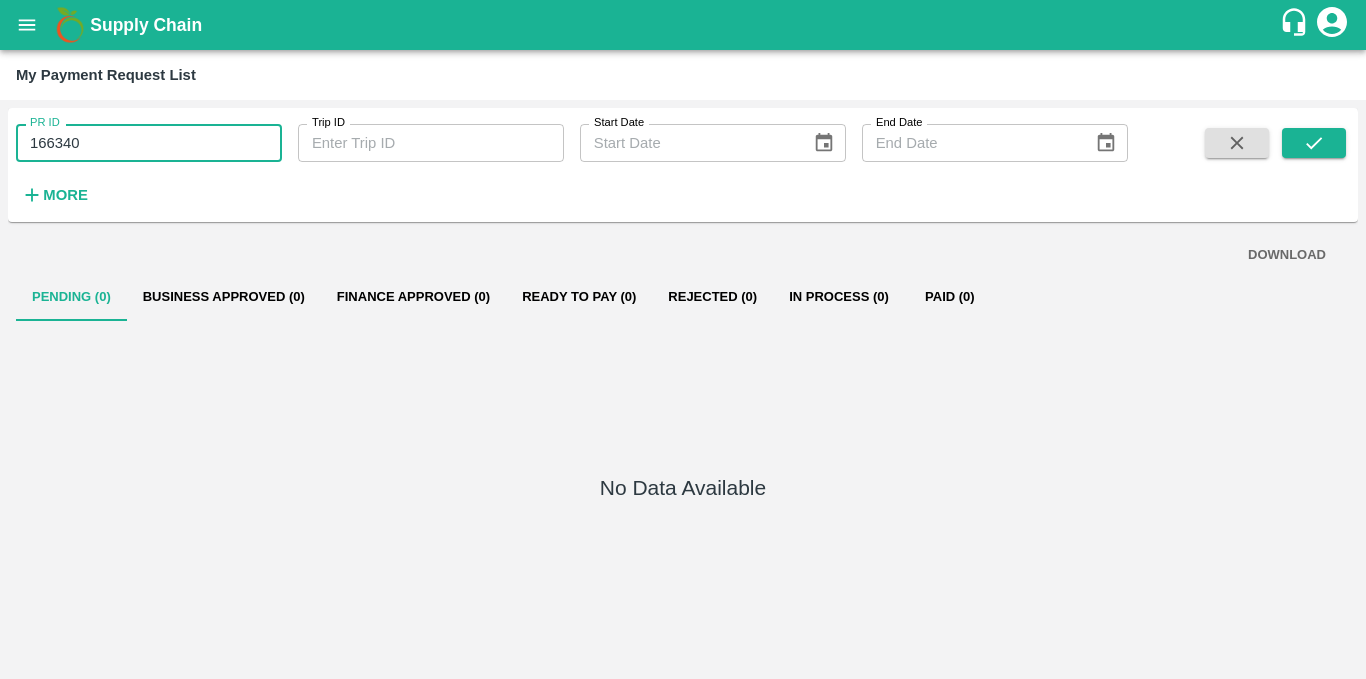 click on "166340" at bounding box center [149, 143] 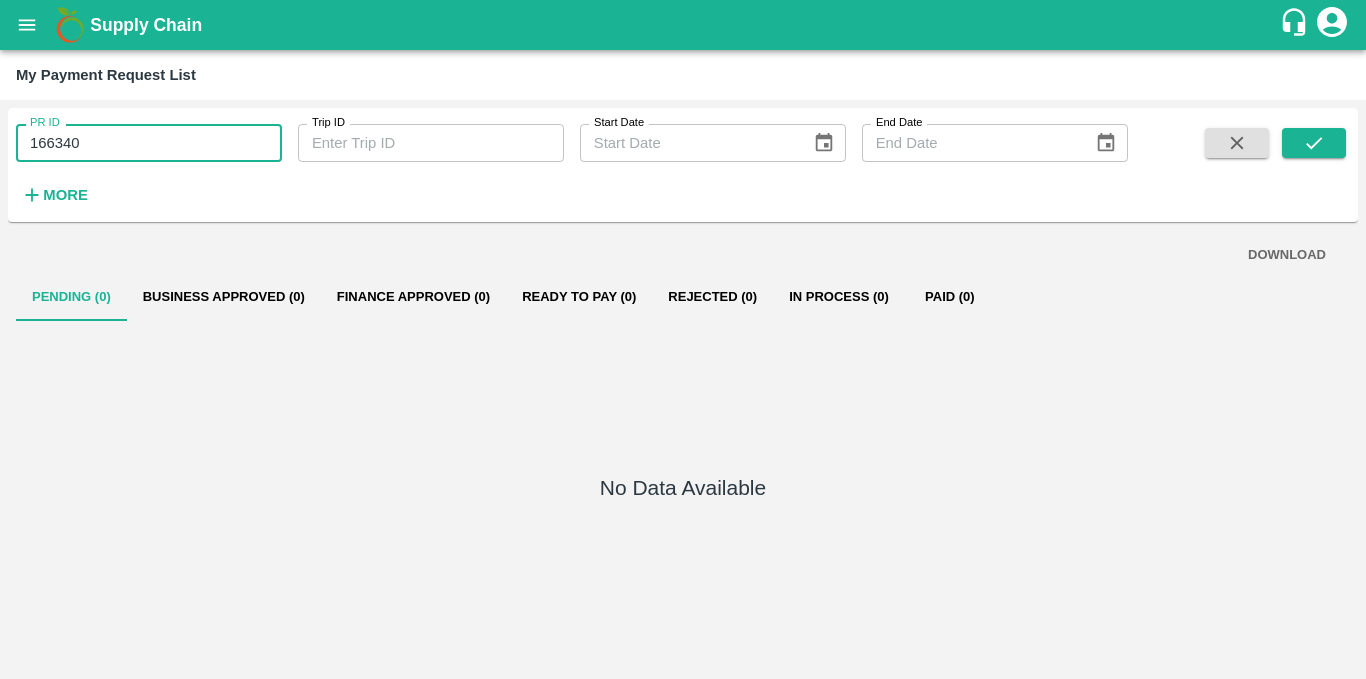 type on "166340" 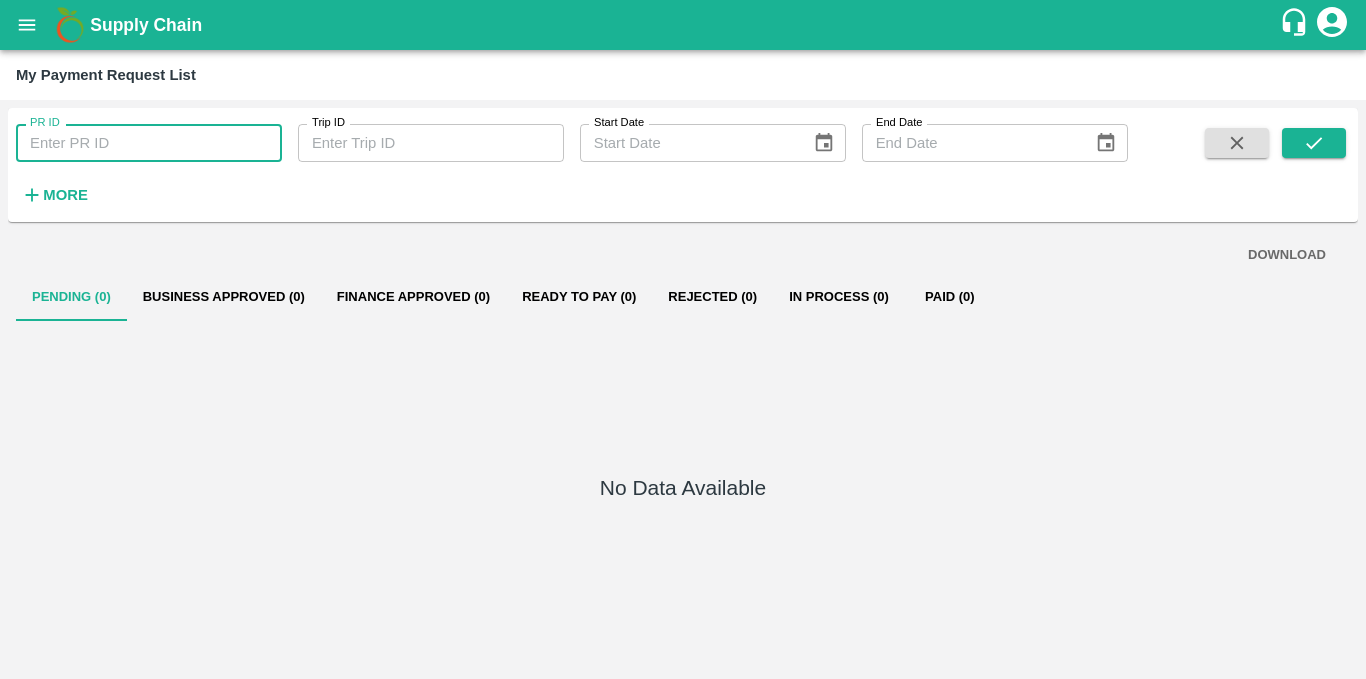 type 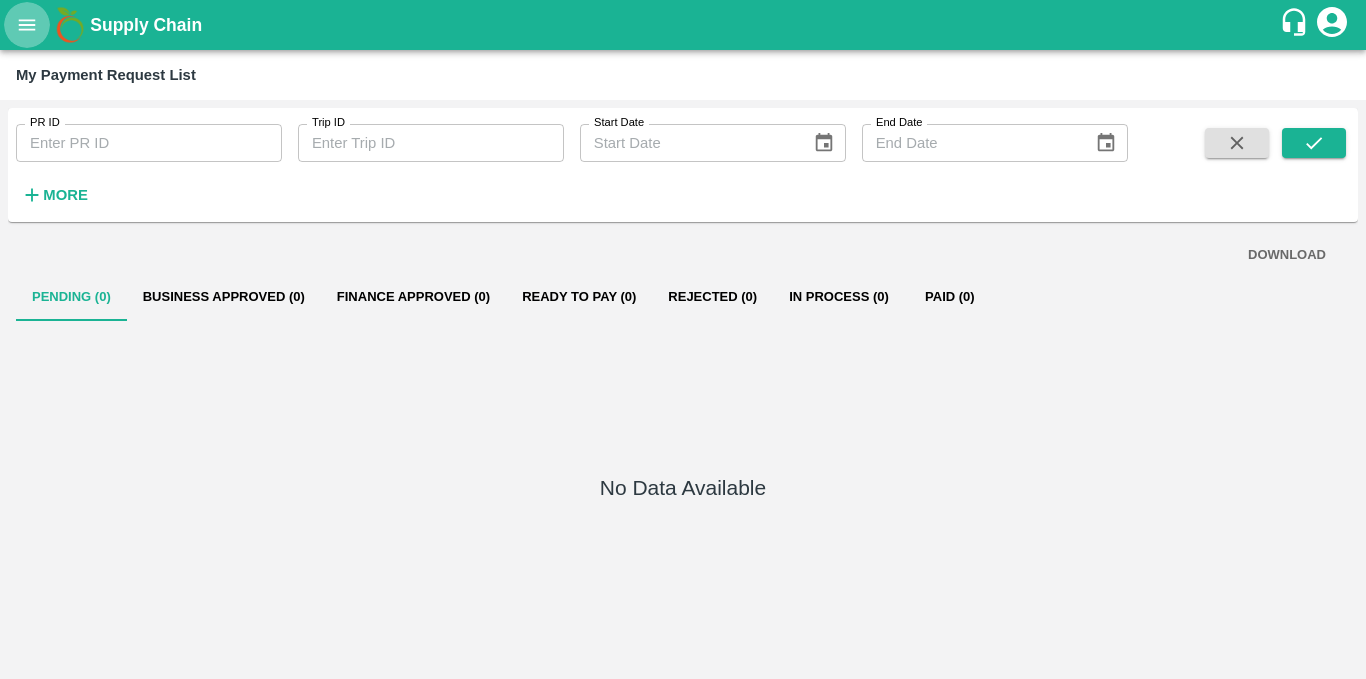 click at bounding box center (27, 25) 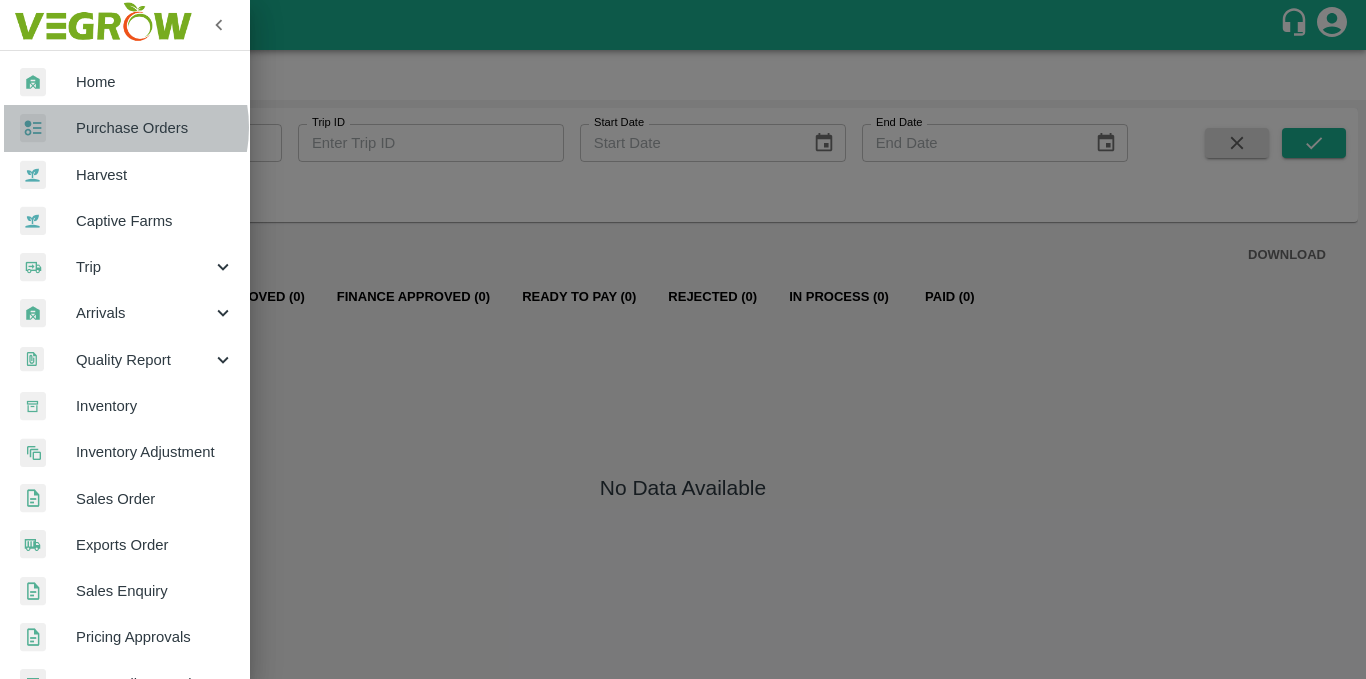 click on "Purchase Orders" at bounding box center (155, 128) 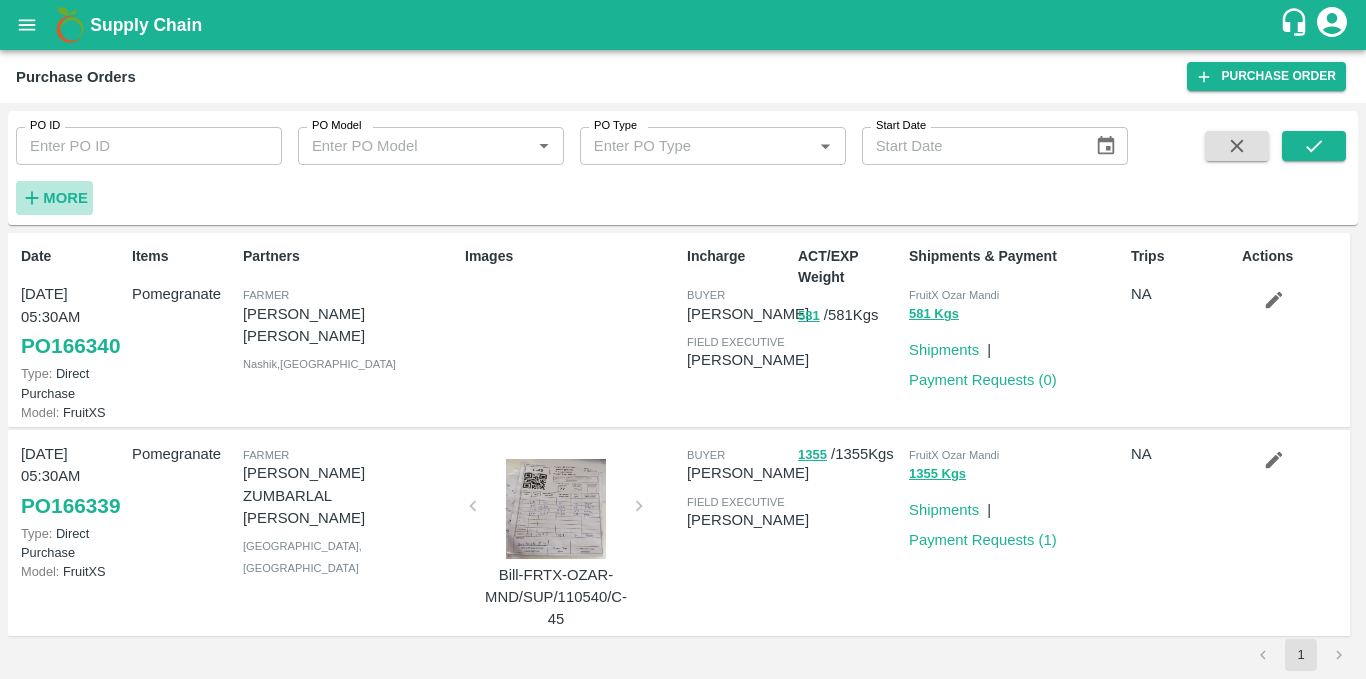 click on "More" at bounding box center [65, 198] 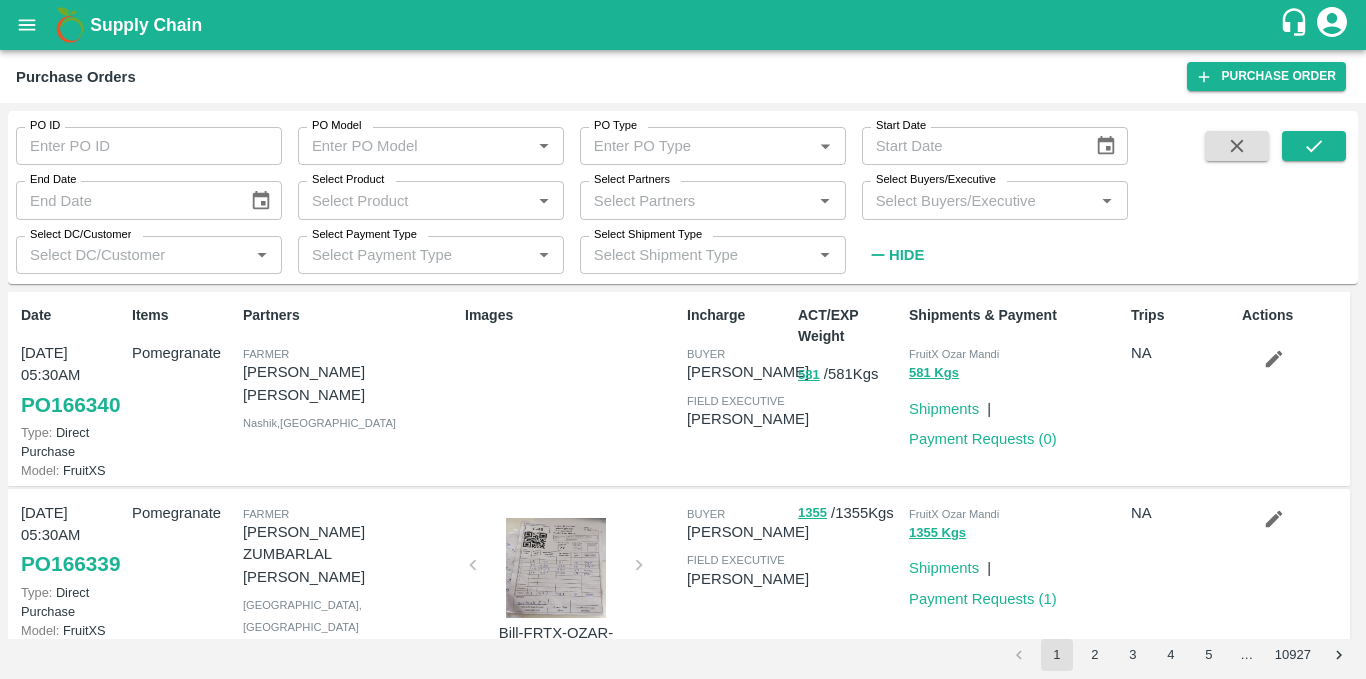 click on "PO ID" at bounding box center (149, 146) 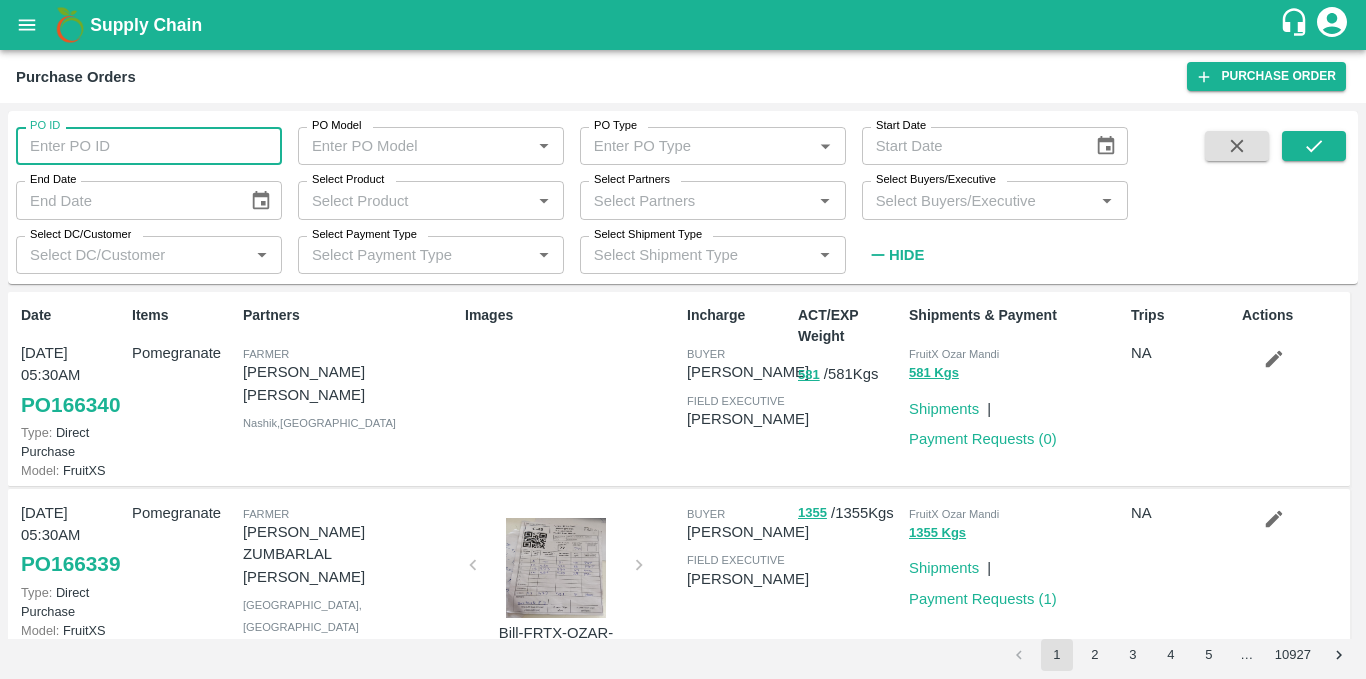 paste on "166340" 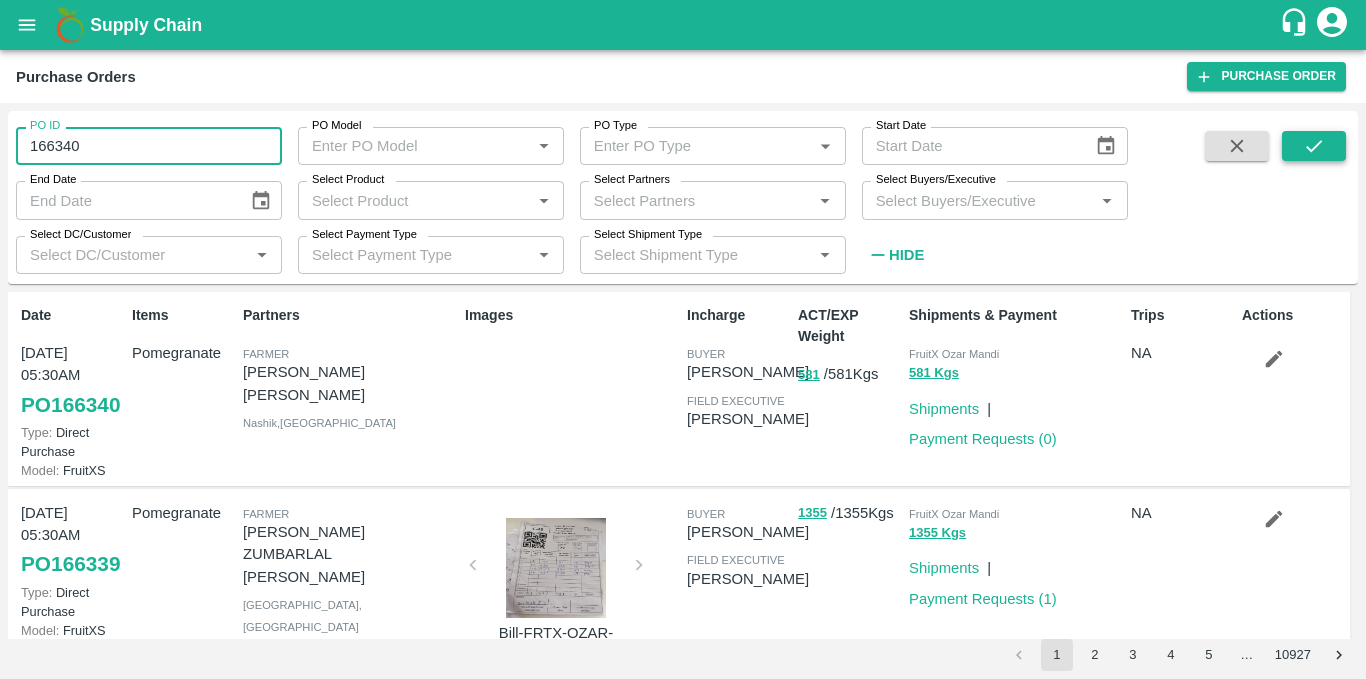 type on "166340" 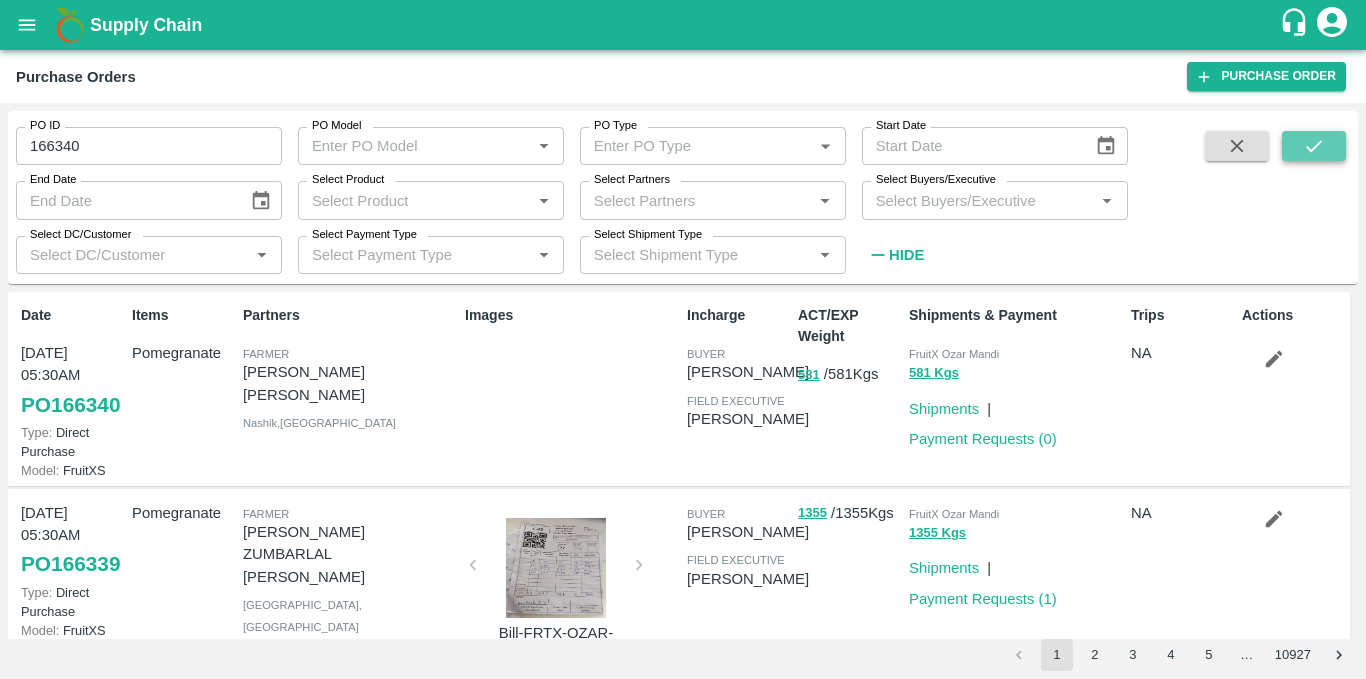 click at bounding box center (1314, 146) 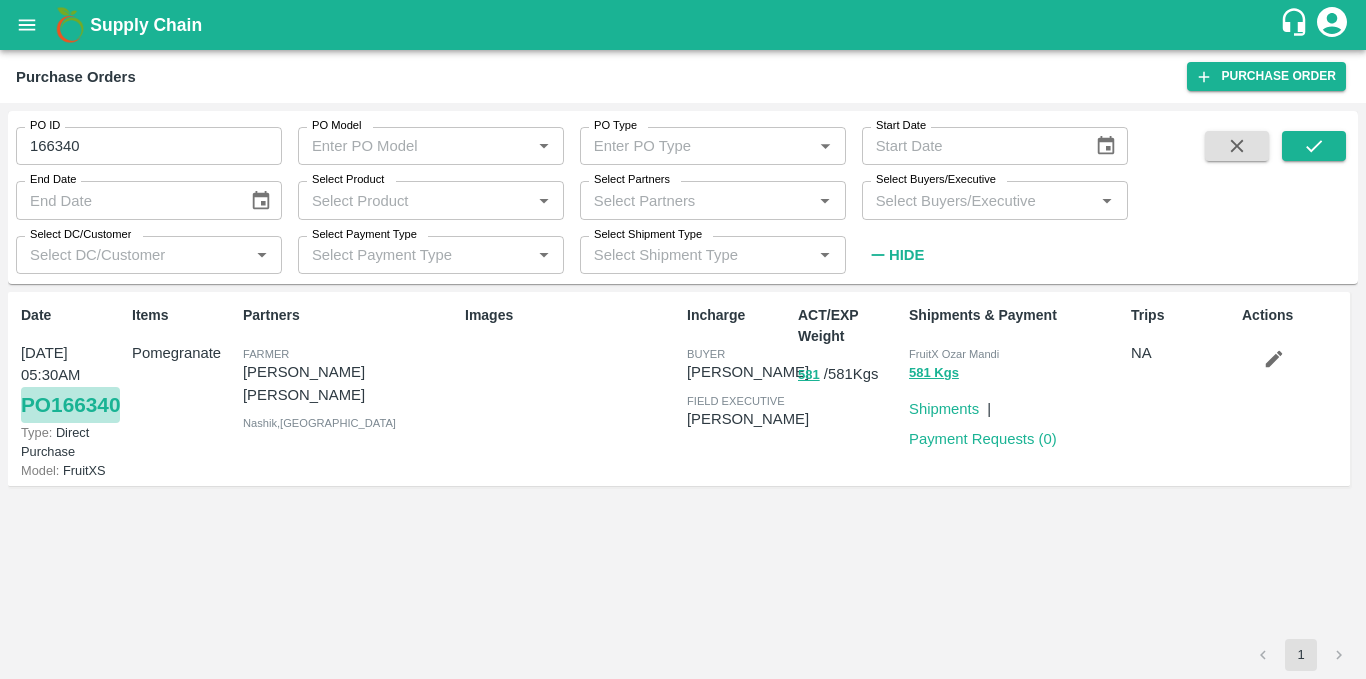 click on "PO  166340" at bounding box center [70, 405] 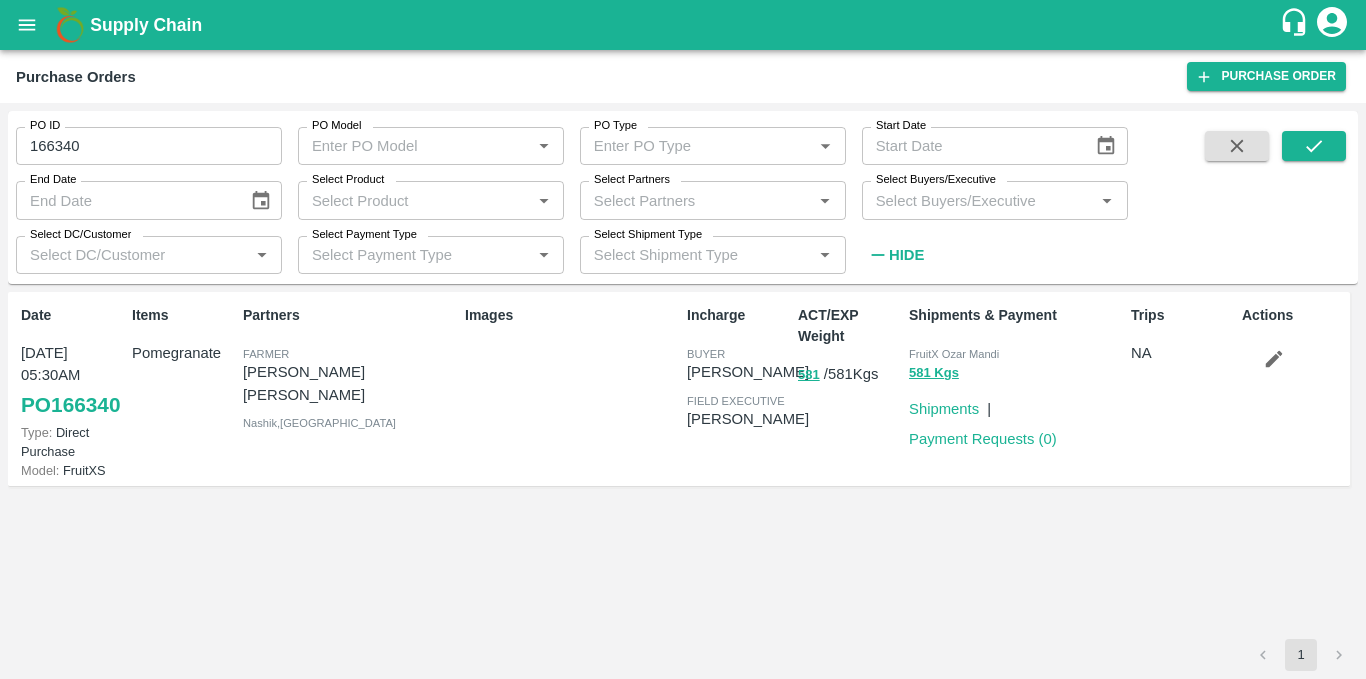 click at bounding box center [1237, 201] 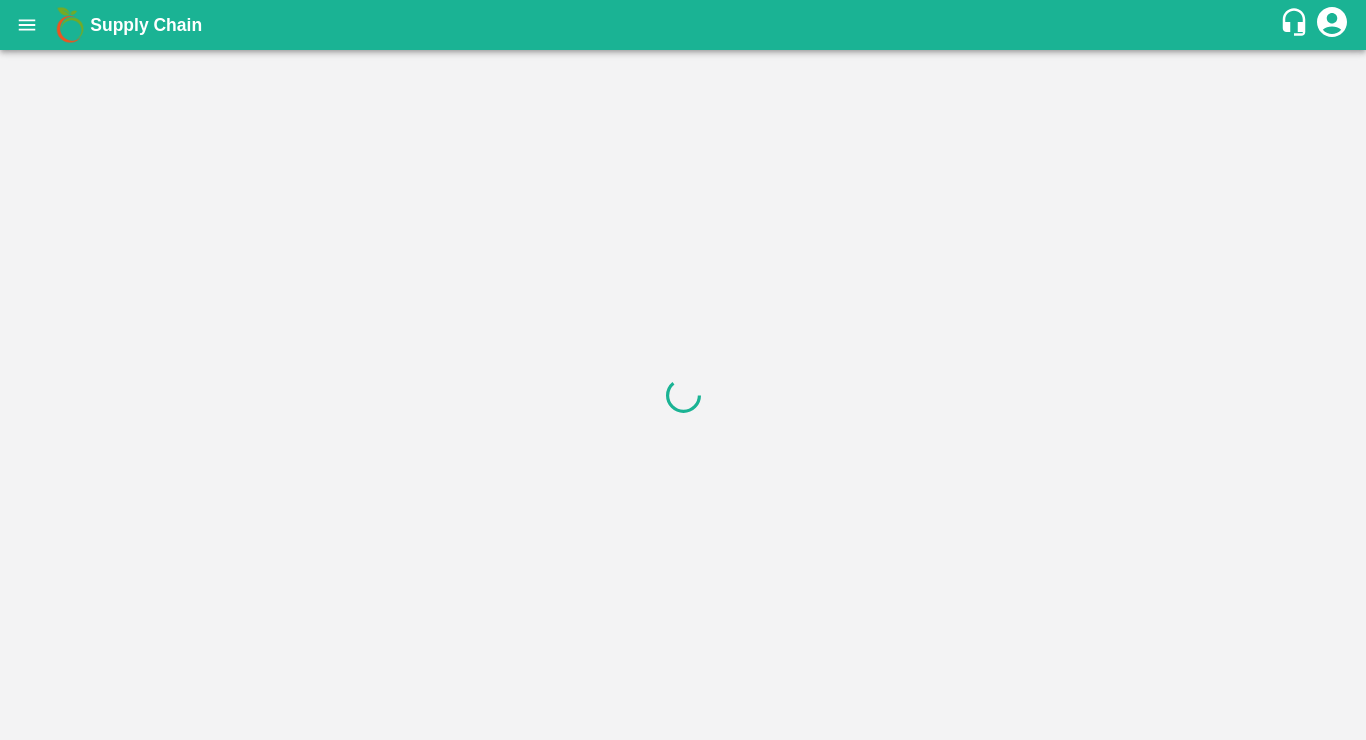 scroll, scrollTop: 0, scrollLeft: 0, axis: both 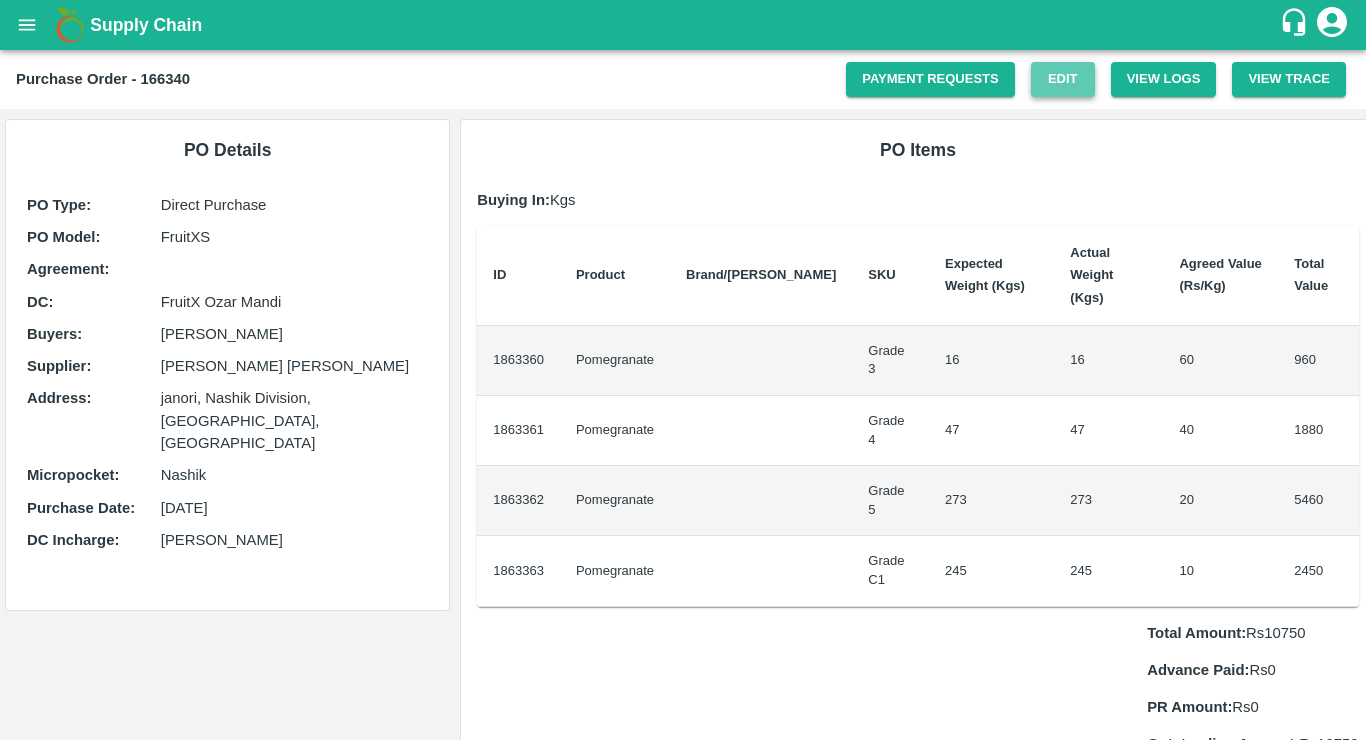 click on "Edit" at bounding box center (1063, 79) 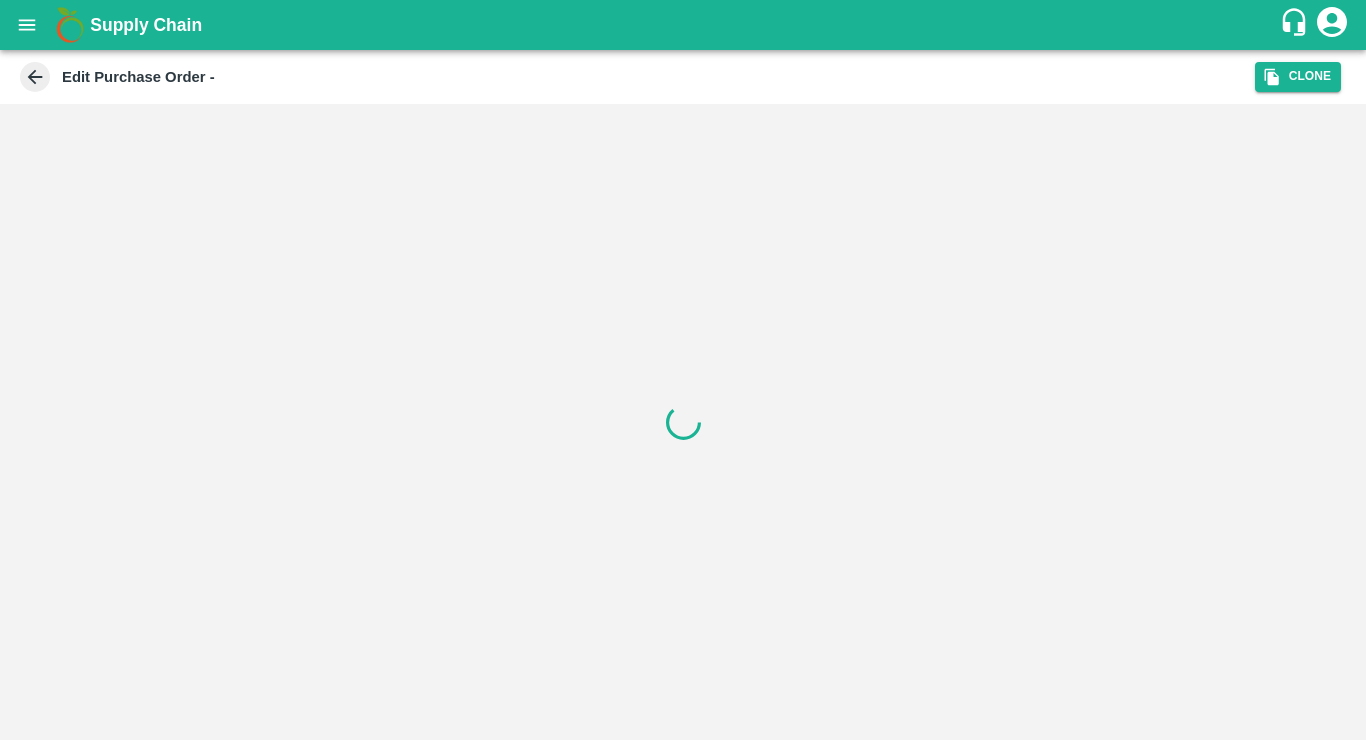 scroll, scrollTop: 0, scrollLeft: 0, axis: both 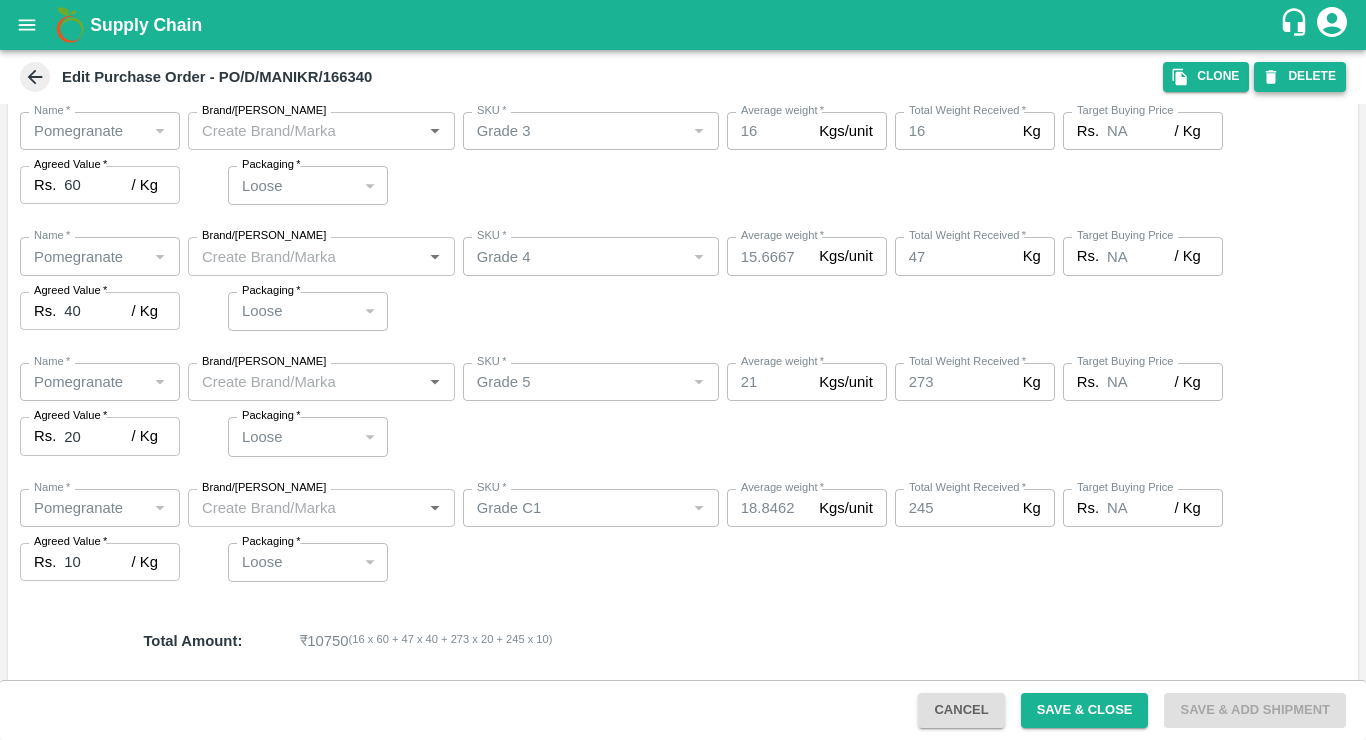 click on "DELETE" at bounding box center [1300, 76] 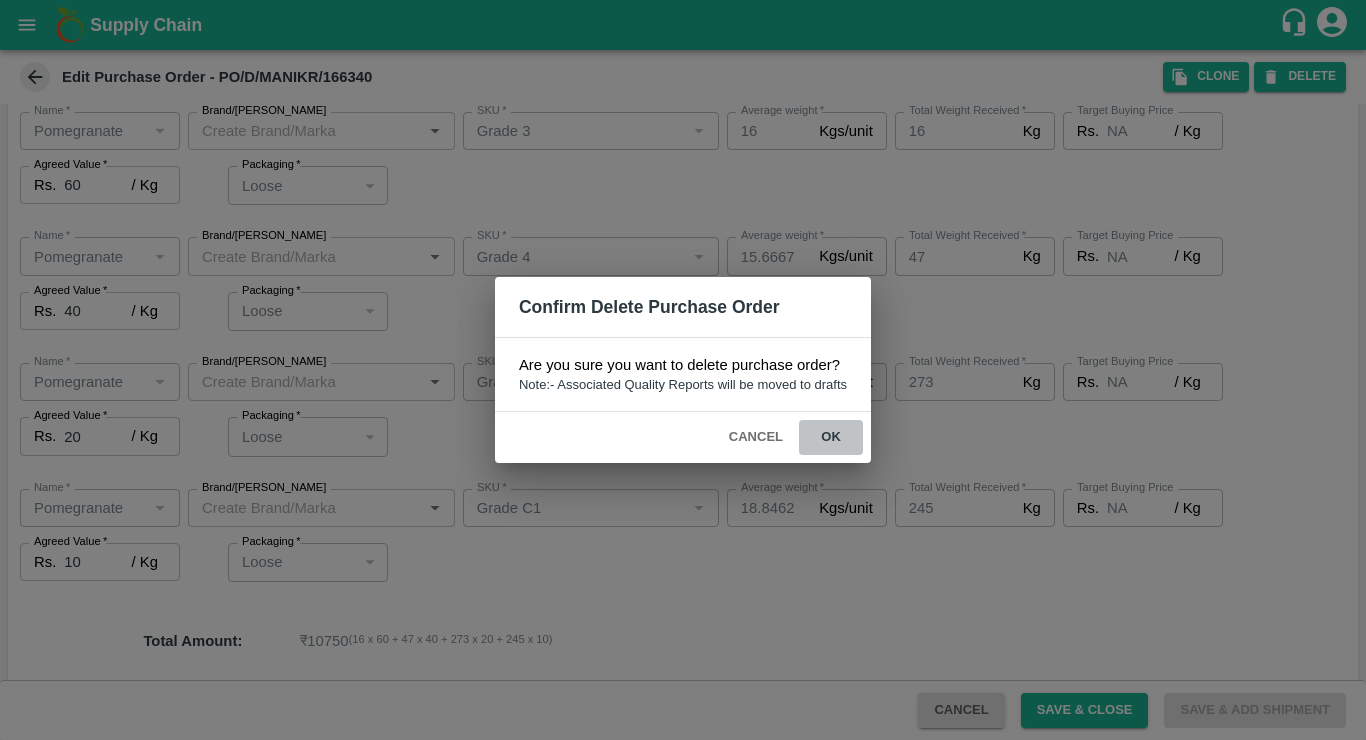 click on "ok" at bounding box center (831, 437) 